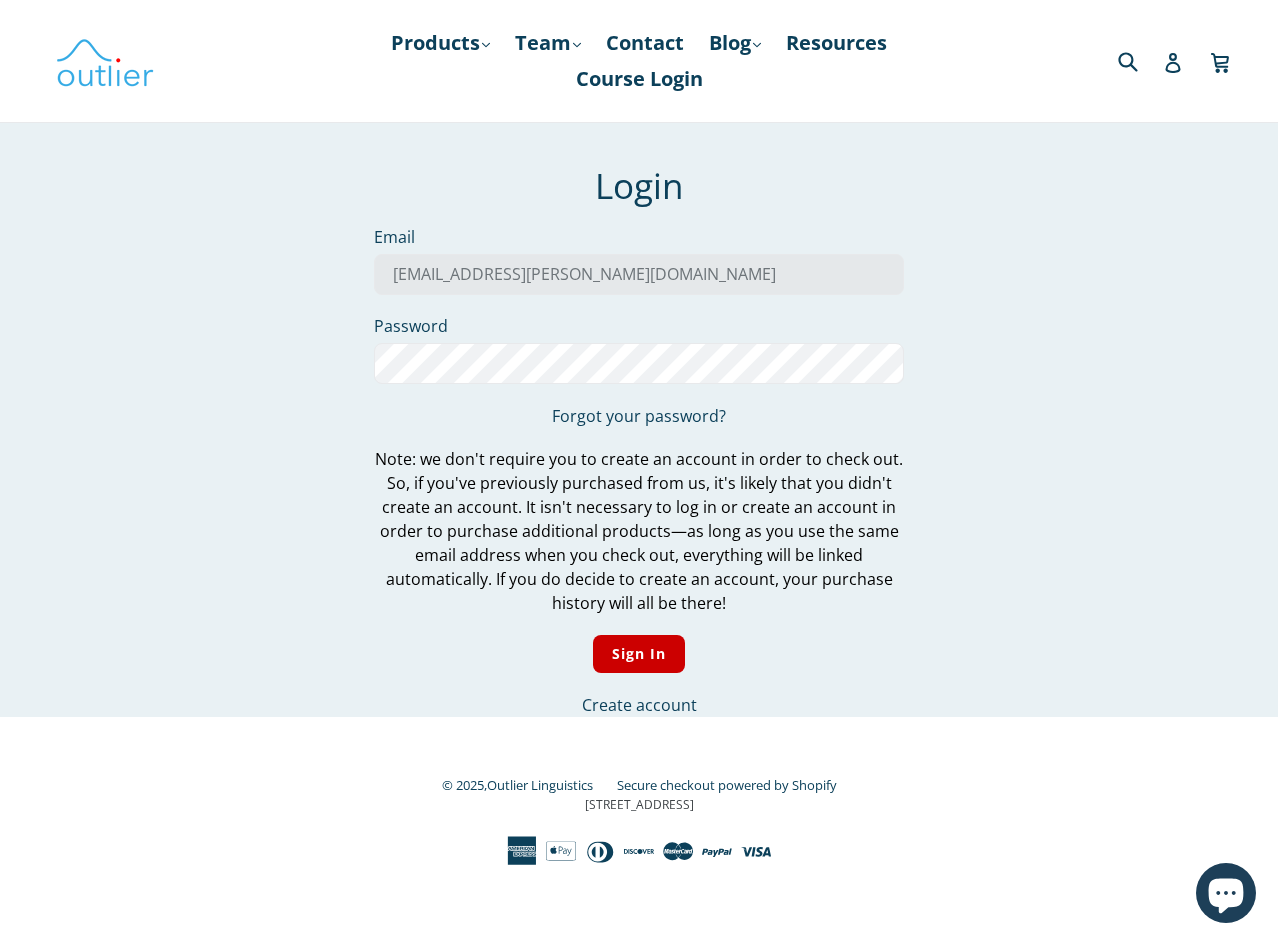 scroll, scrollTop: 0, scrollLeft: 0, axis: both 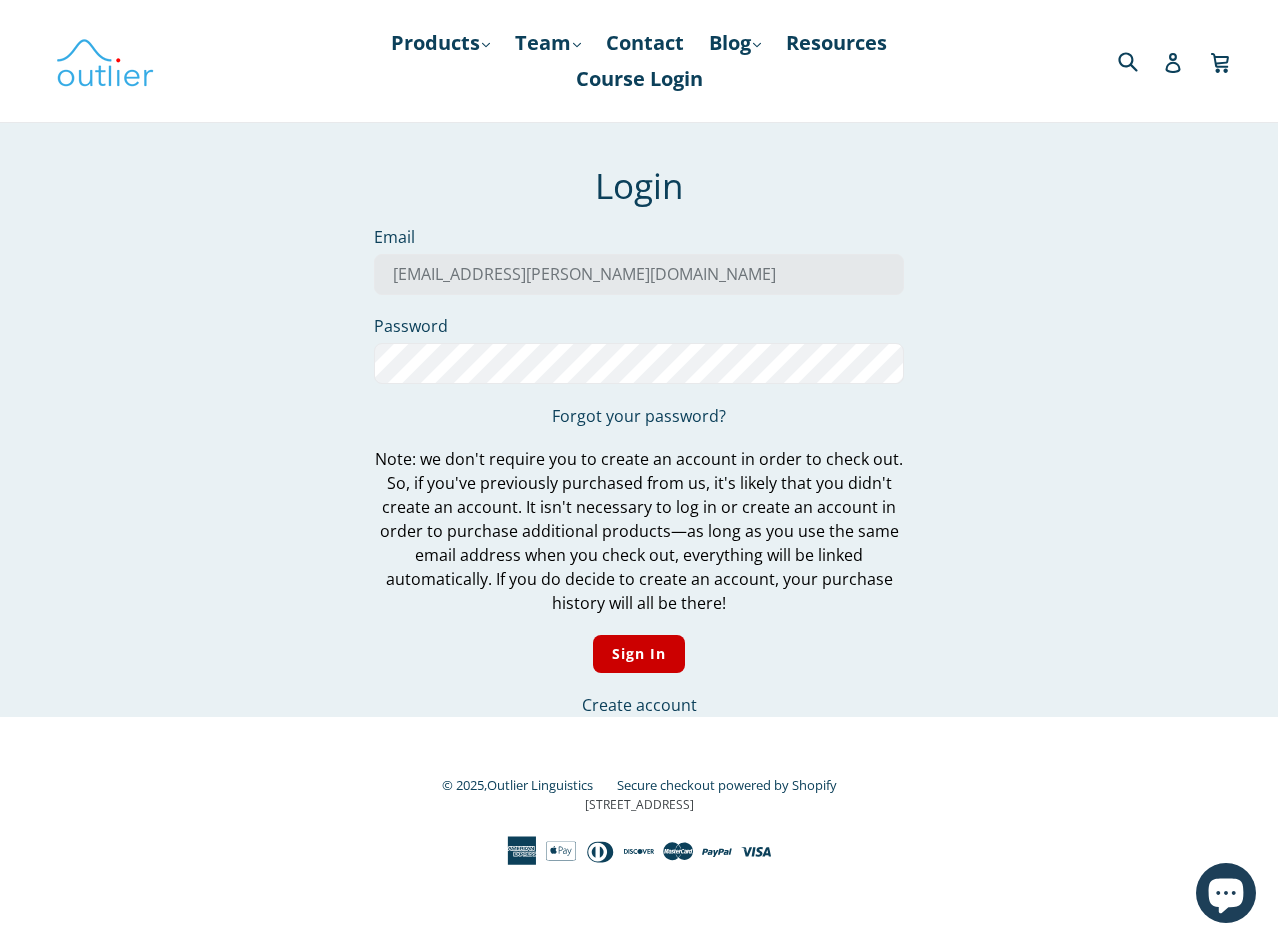 click on "Sign In" at bounding box center (639, 654) 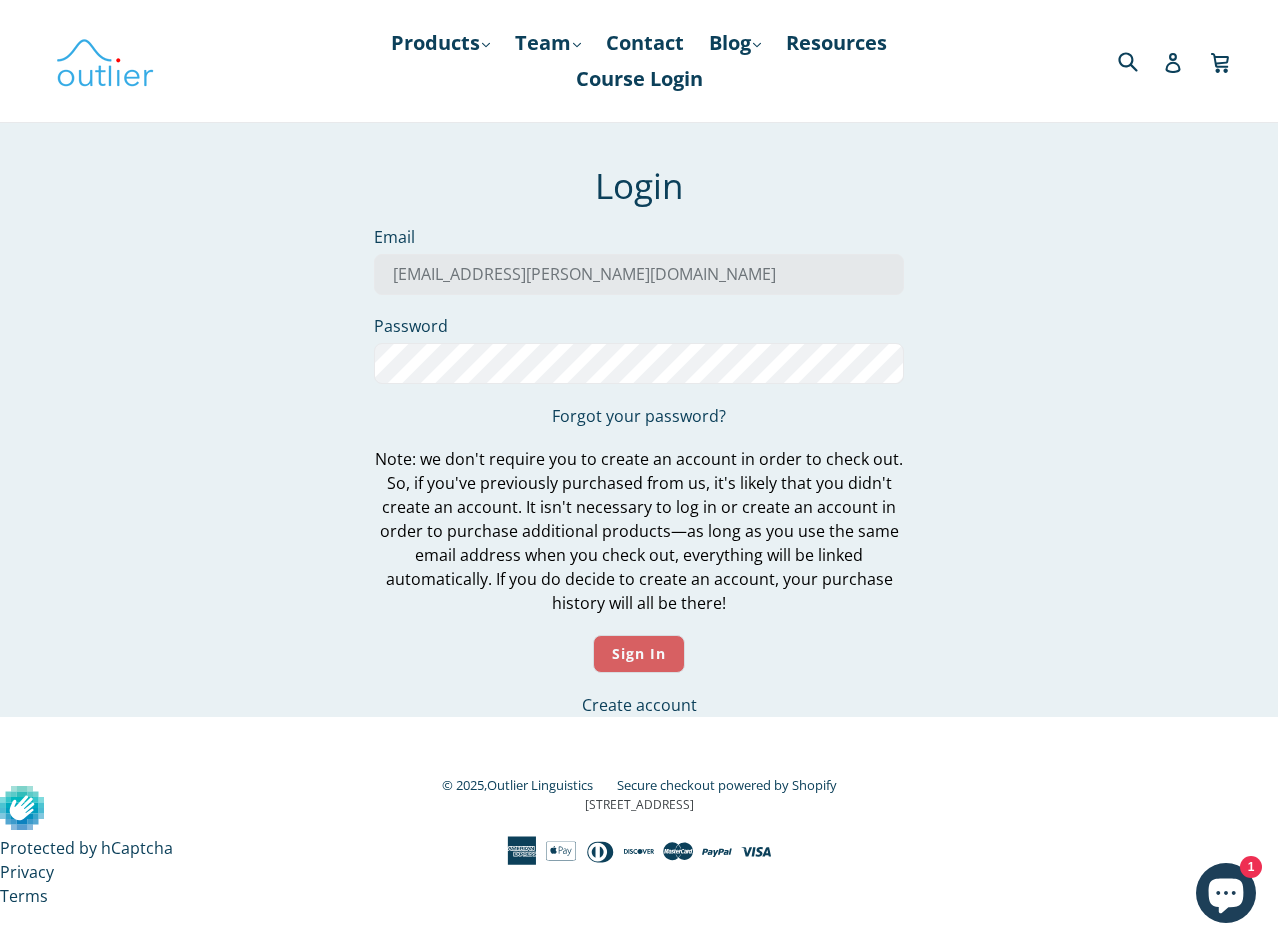 click on "Sign In" at bounding box center [639, 654] 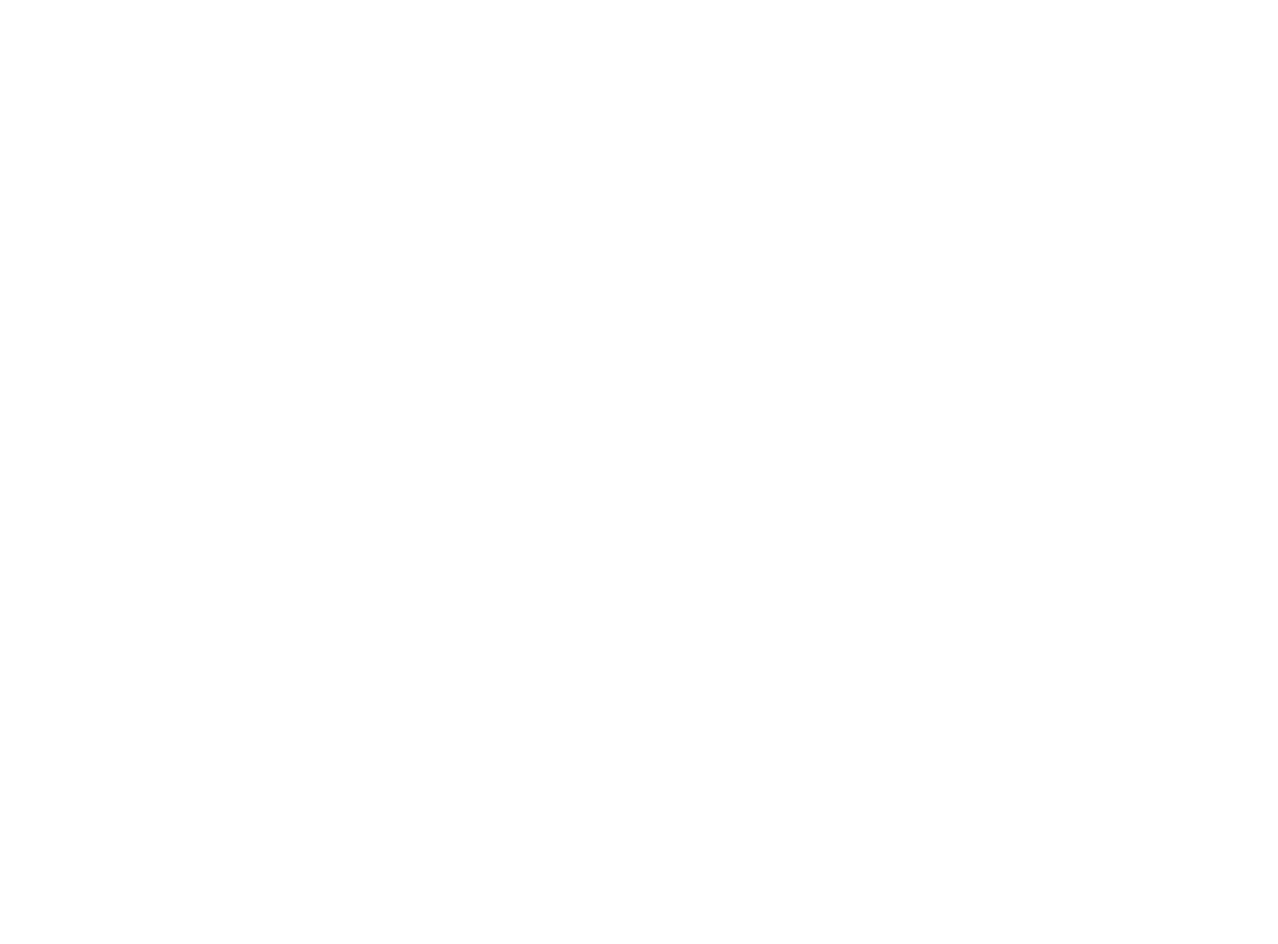 scroll, scrollTop: 0, scrollLeft: 0, axis: both 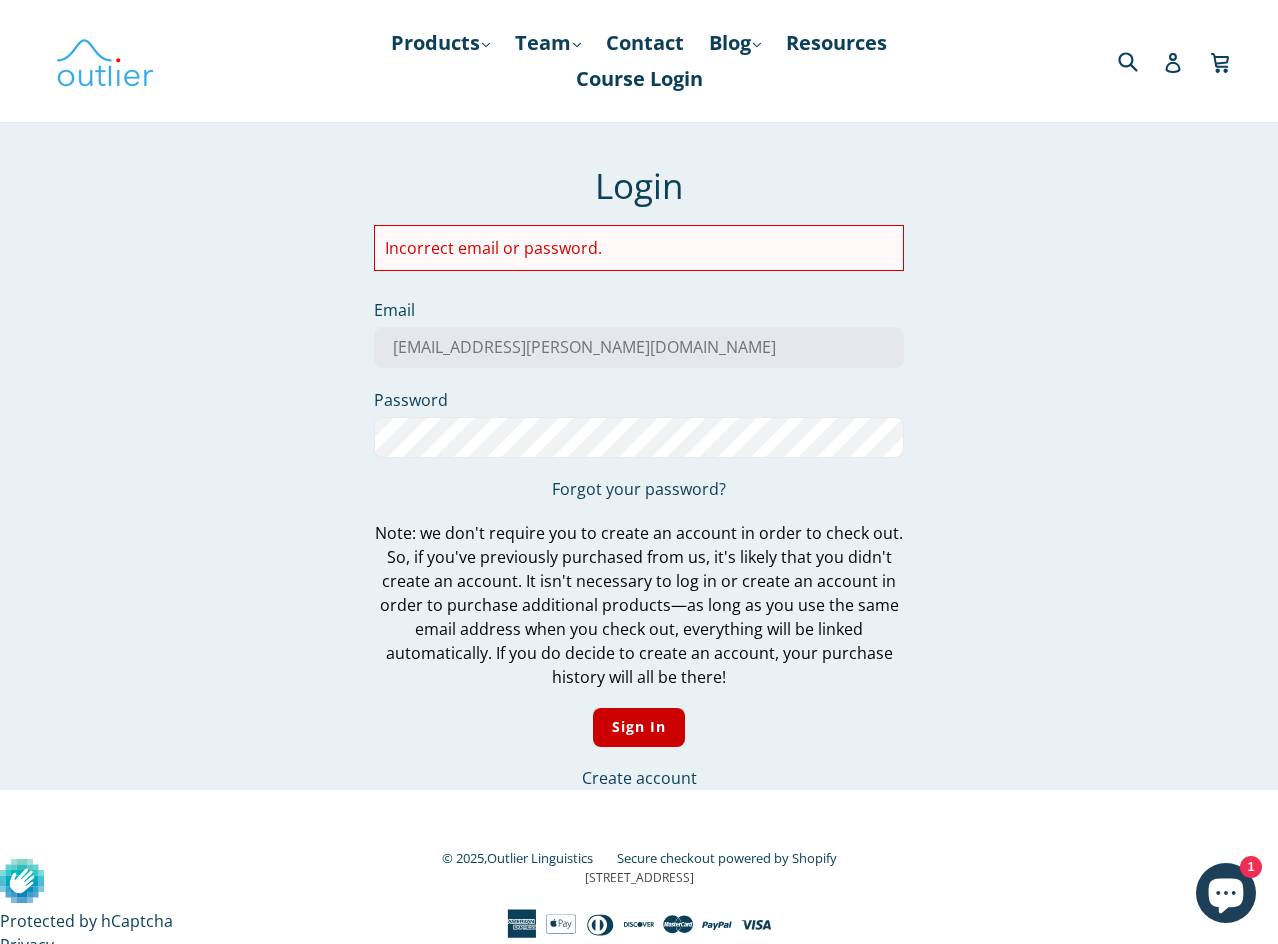 type on "roswell.a.lary@gmail.com" 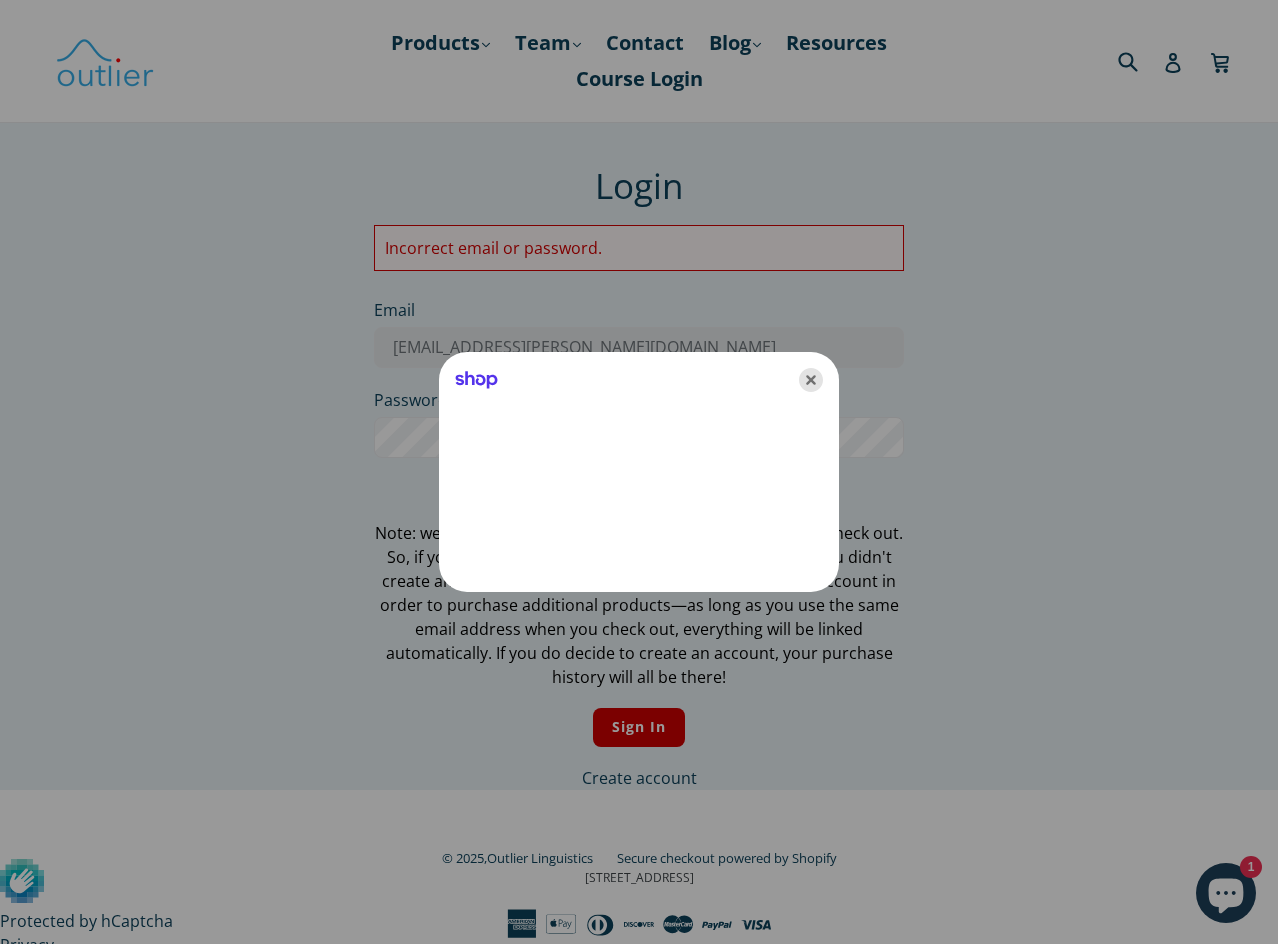 click 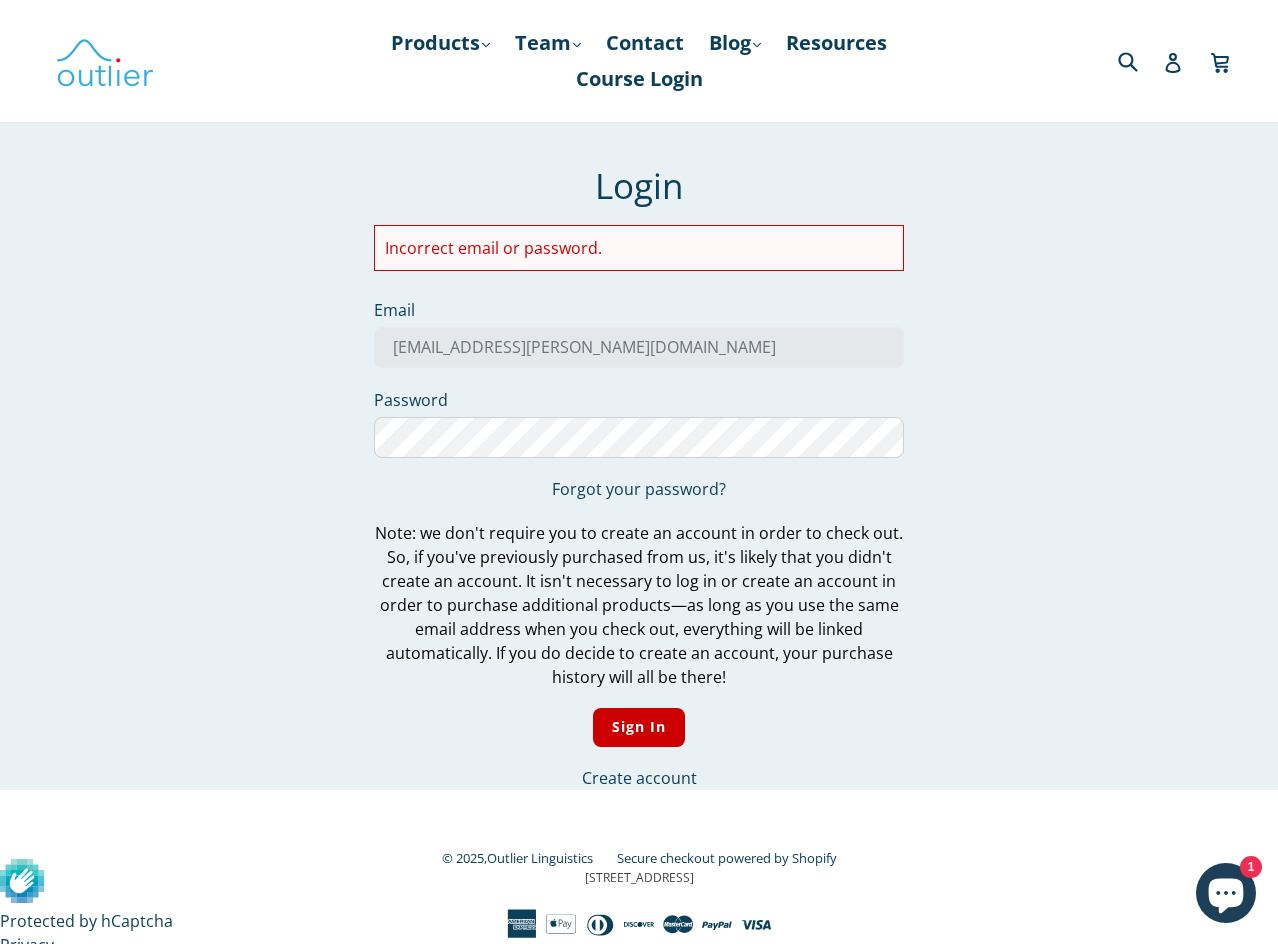 click on "Sign In" at bounding box center [639, 727] 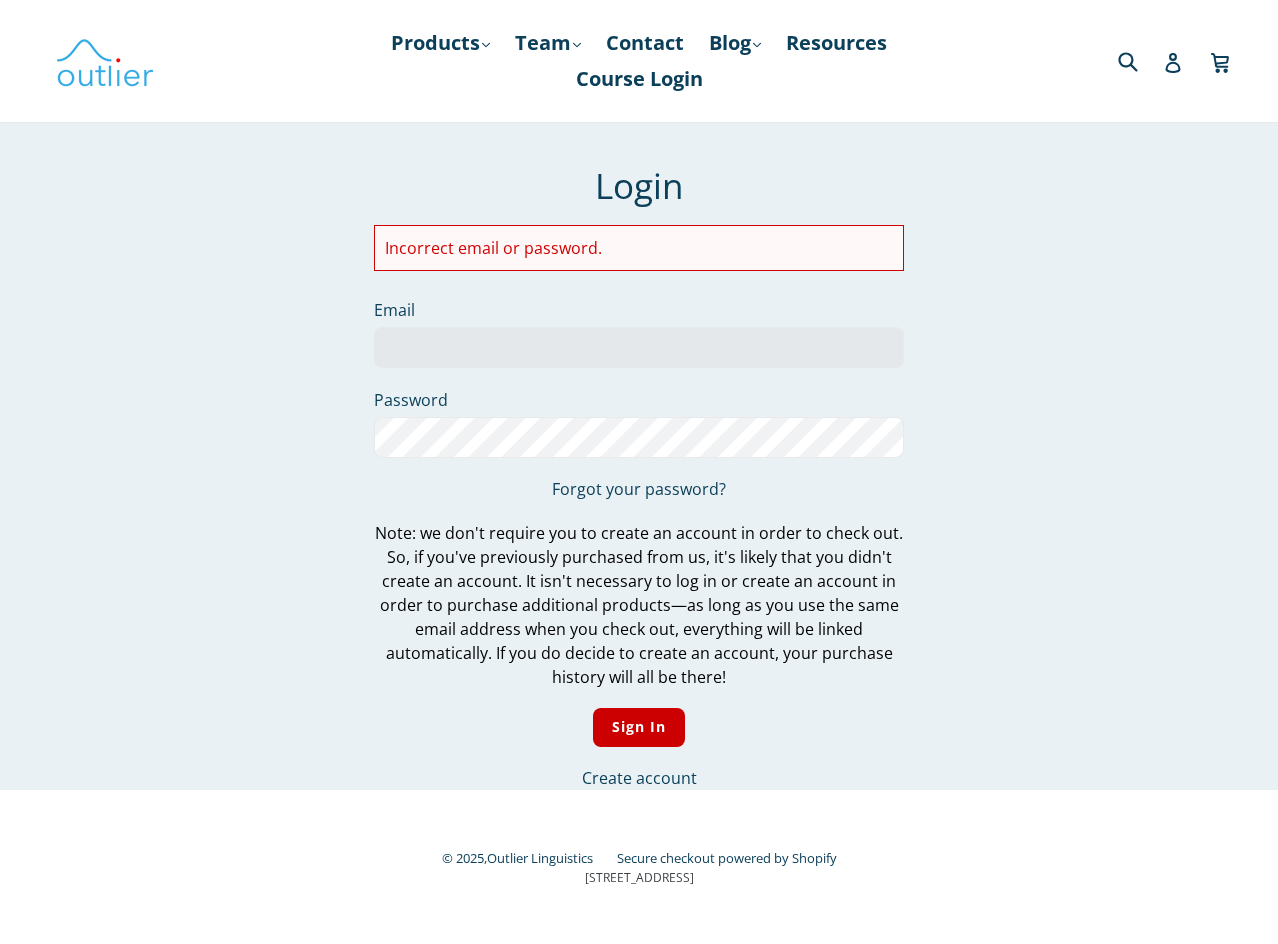 scroll, scrollTop: 0, scrollLeft: 0, axis: both 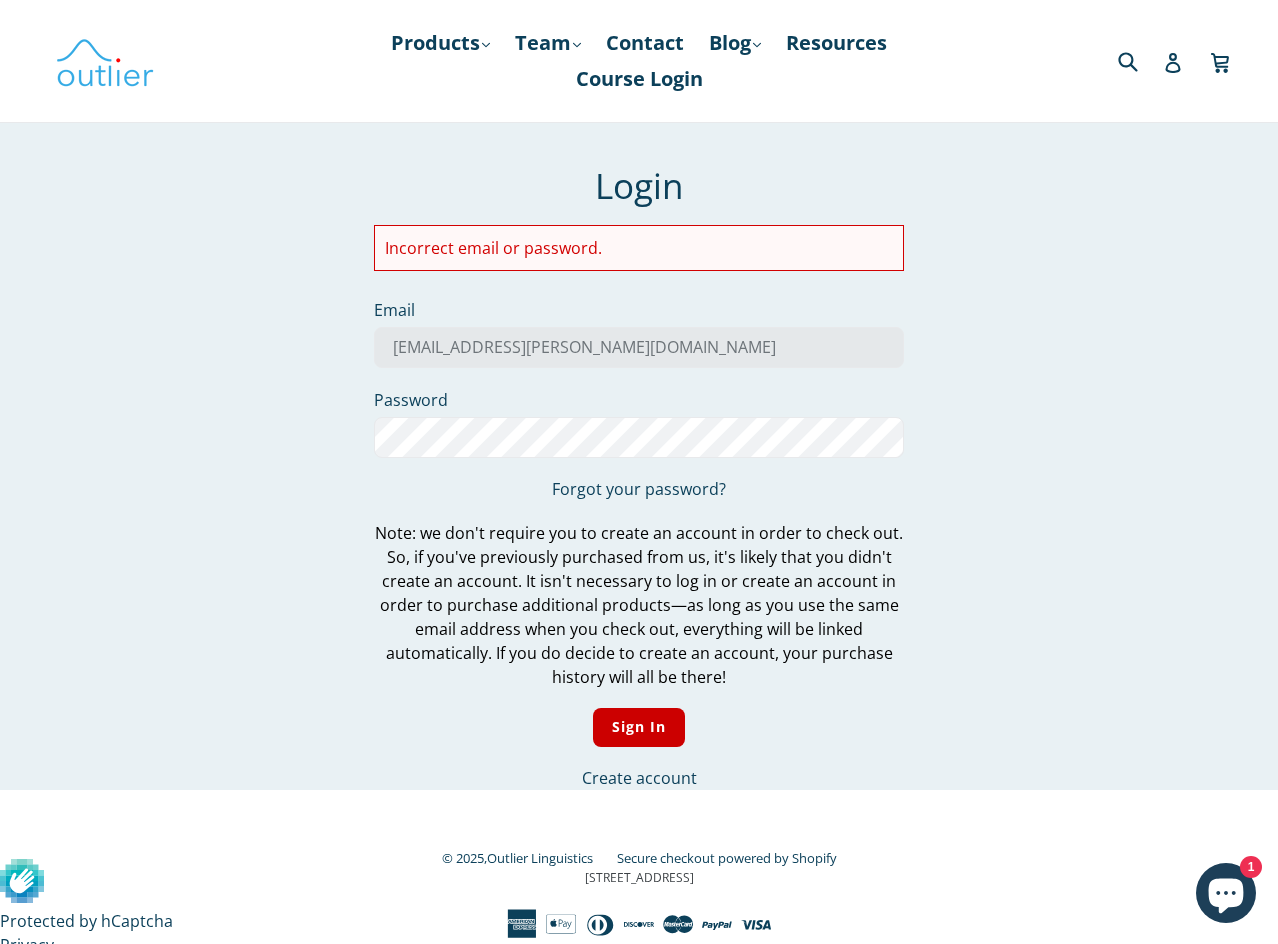 type on "roswell.a.lary@gmail.com" 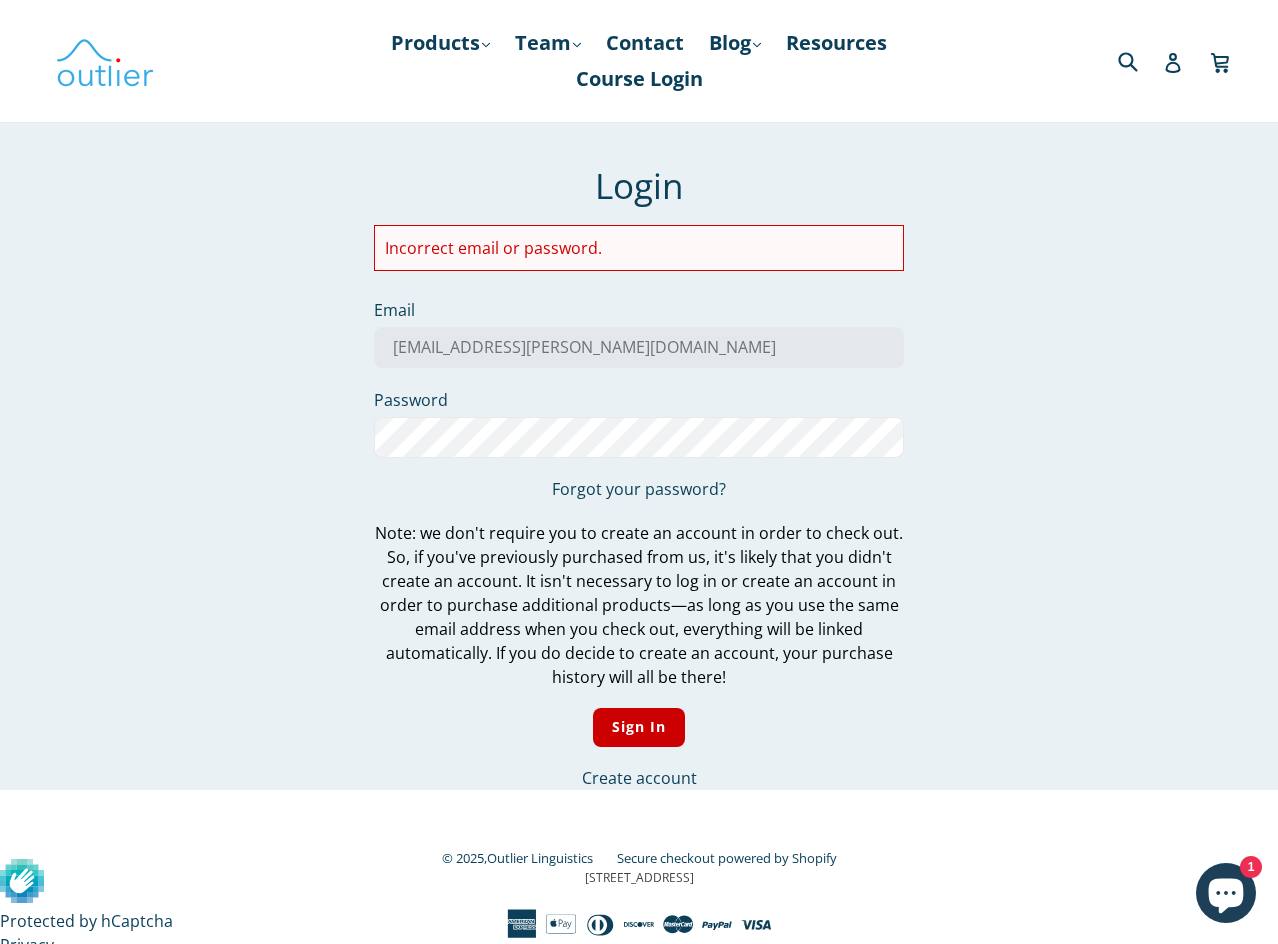 click on "Login
Incorrect email or password.
Email
roswell.a.lary@gmail.com
Password
Forgot your password?
Note: we don't require you to create an account in order to check out. So, if you've previously purchased from us, it's likely that you didn't create an account. It isn't necessary to log in or create an account in order to purchase additional products—as long as you use the same email address when you check out, everything will be linked automatically. If you do decide to create an account, your purchase history will all be there!
Sign In
Create account" at bounding box center (639, 477) 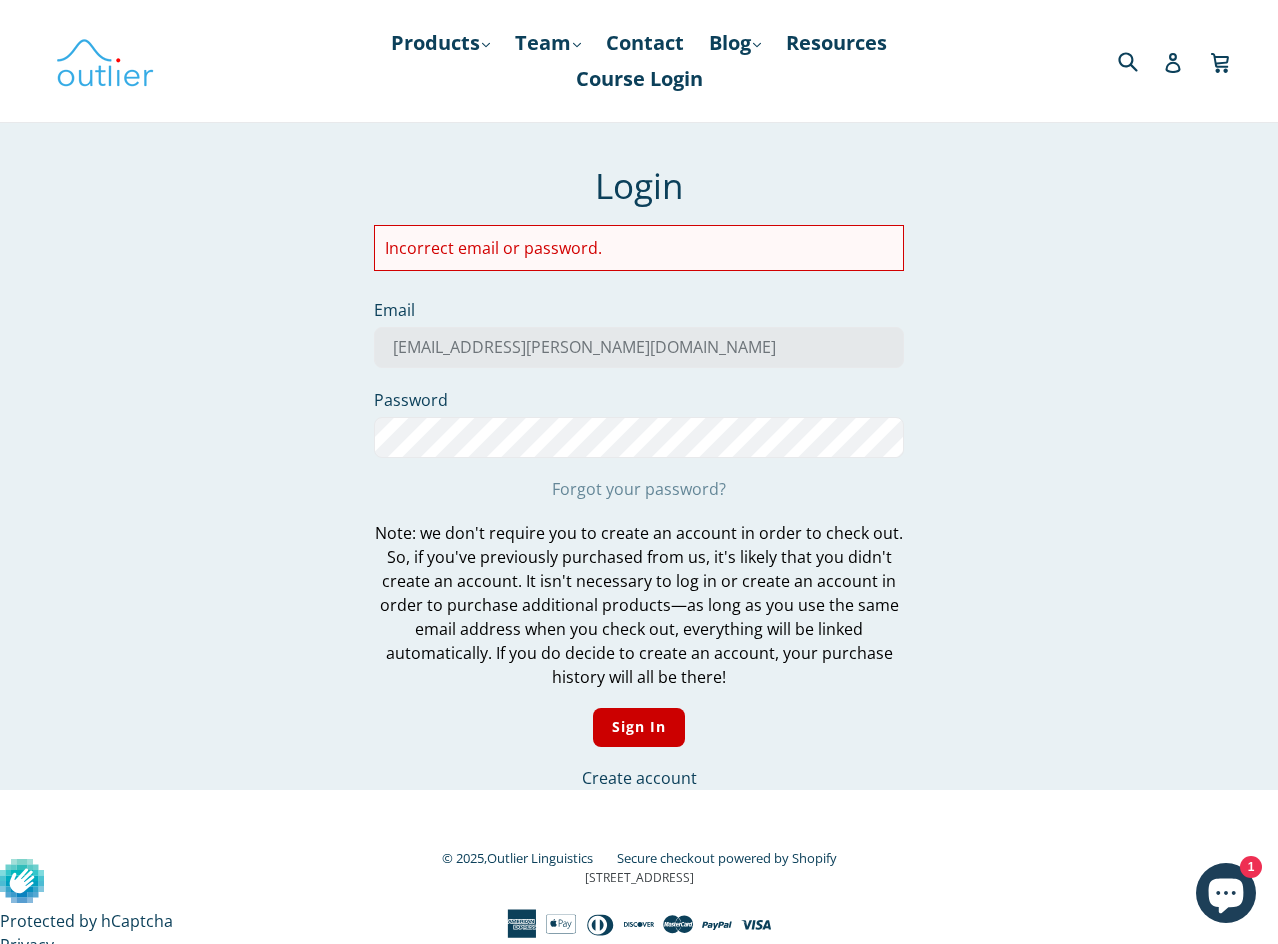 click on "Forgot your password?" at bounding box center [639, 489] 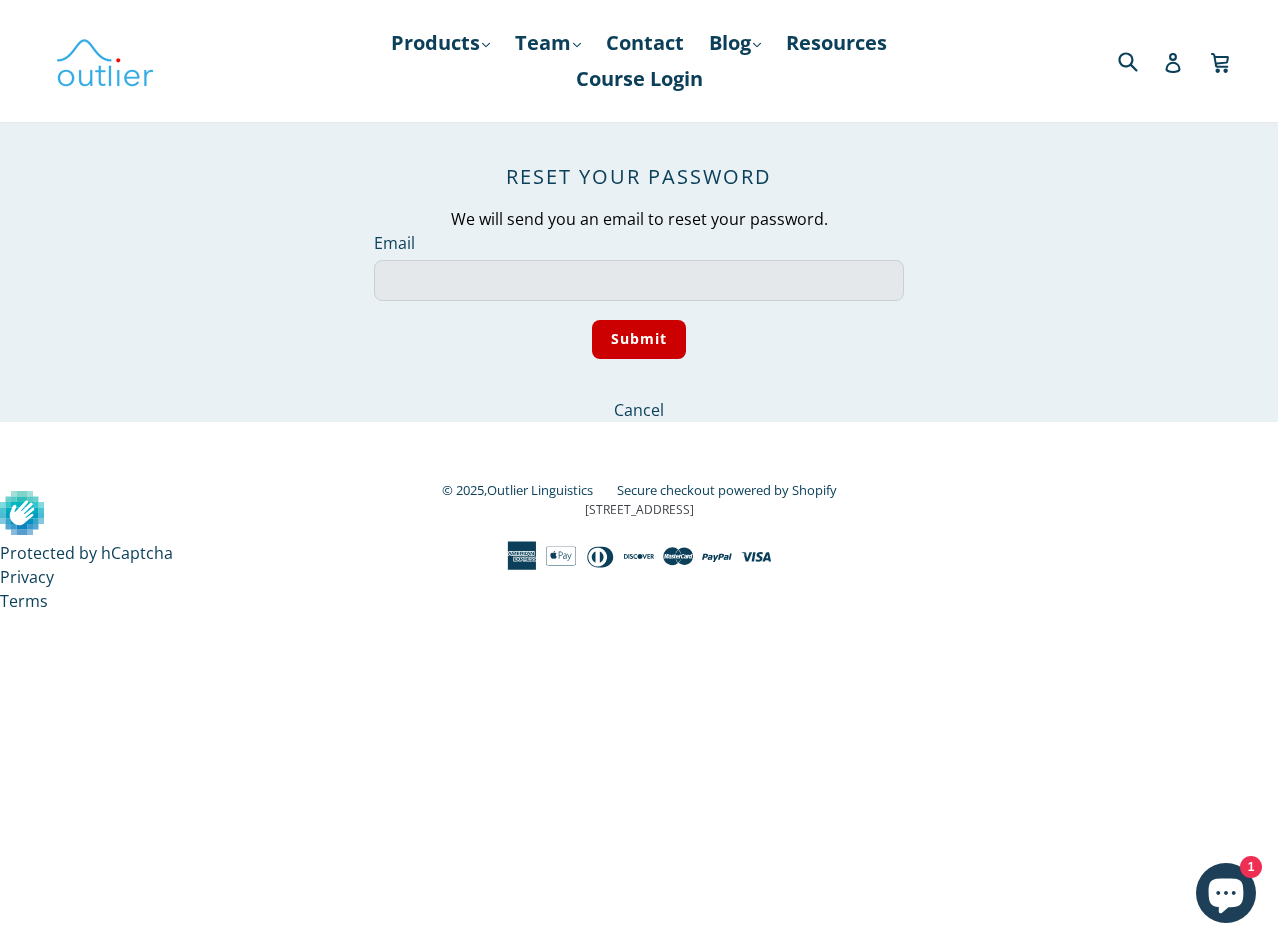 click on "Email" at bounding box center (639, 280) 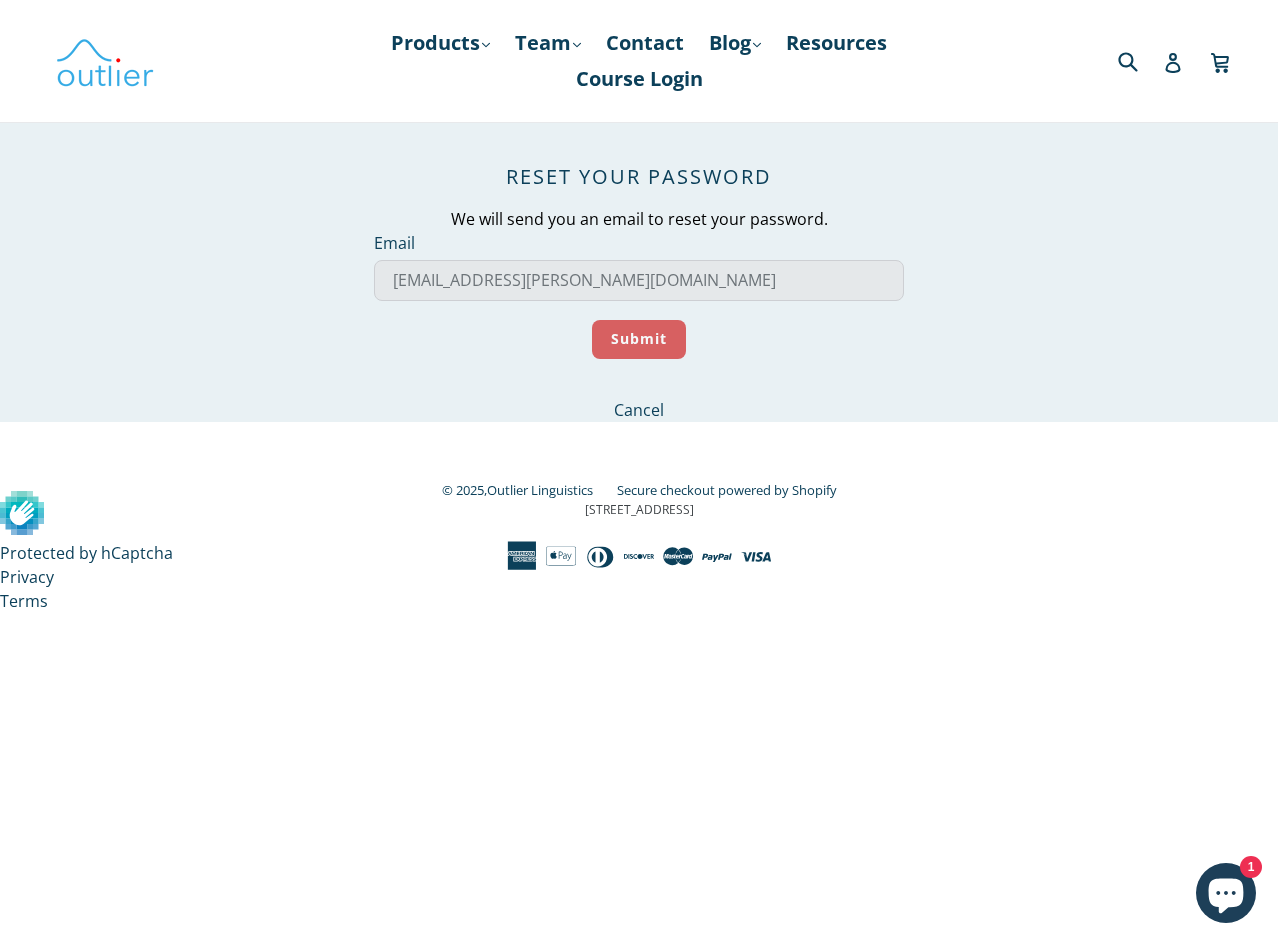 type on "[EMAIL_ADDRESS][PERSON_NAME][DOMAIN_NAME]" 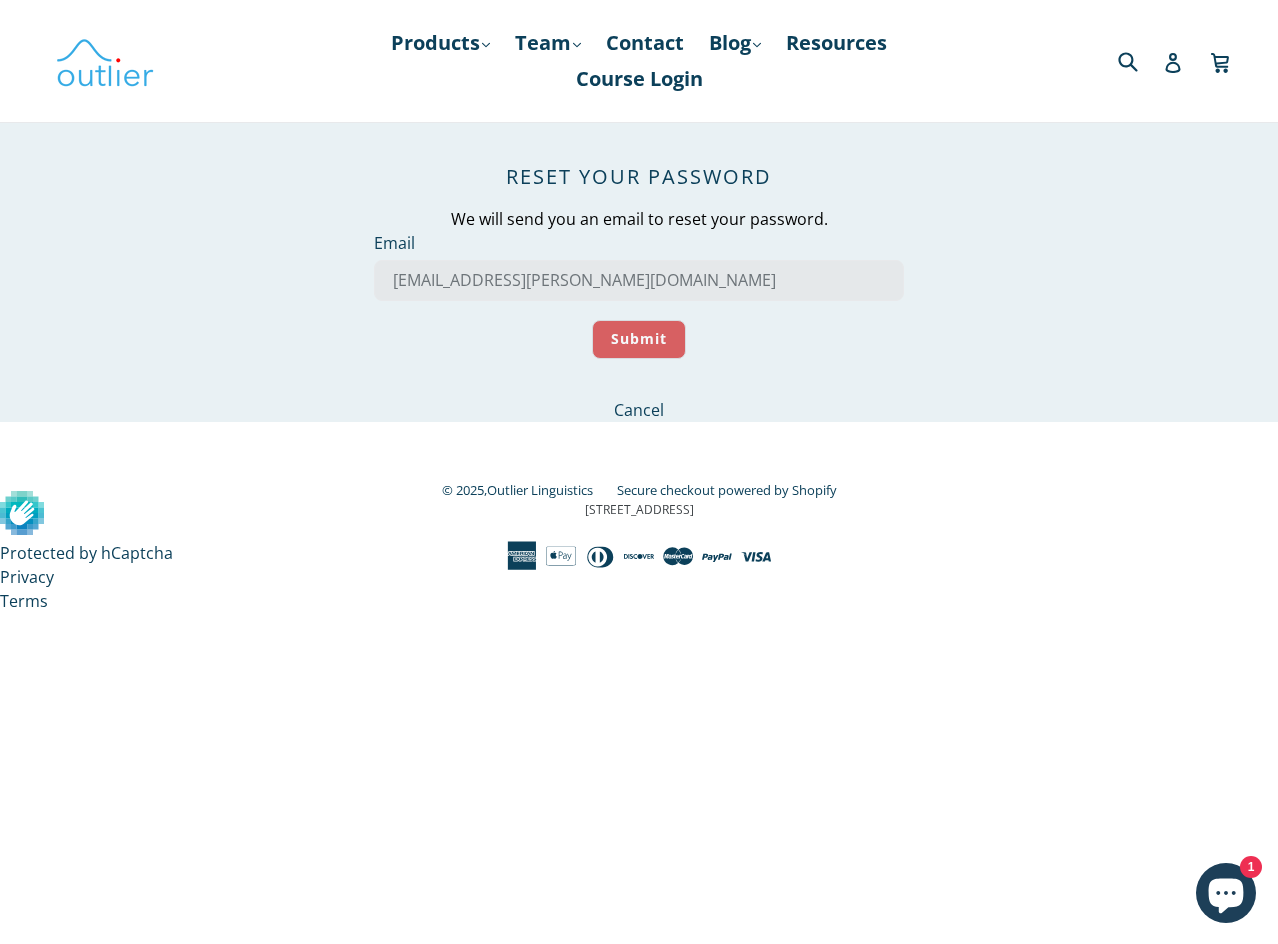 click on "Submit" at bounding box center [639, 339] 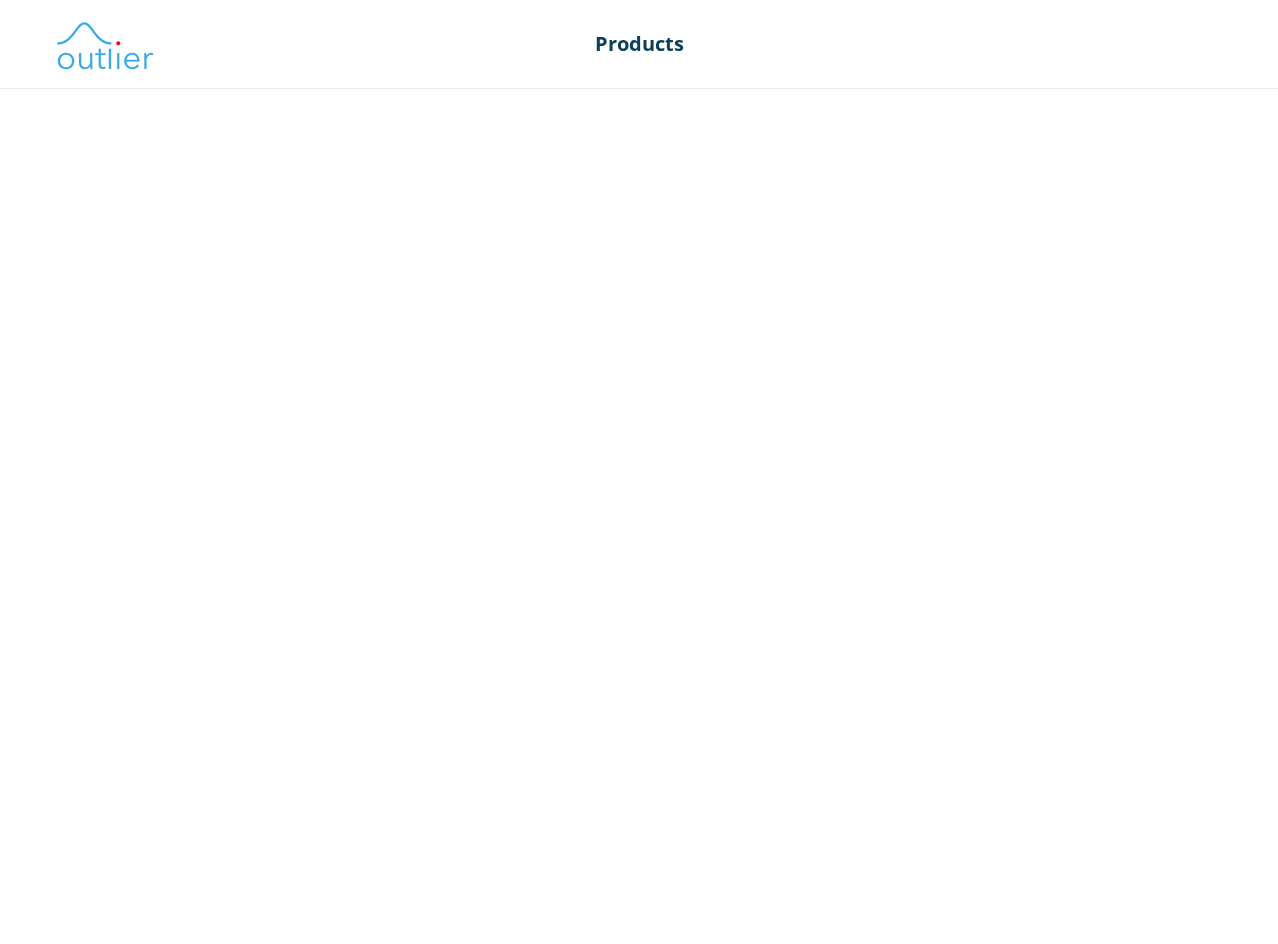 scroll, scrollTop: 0, scrollLeft: 0, axis: both 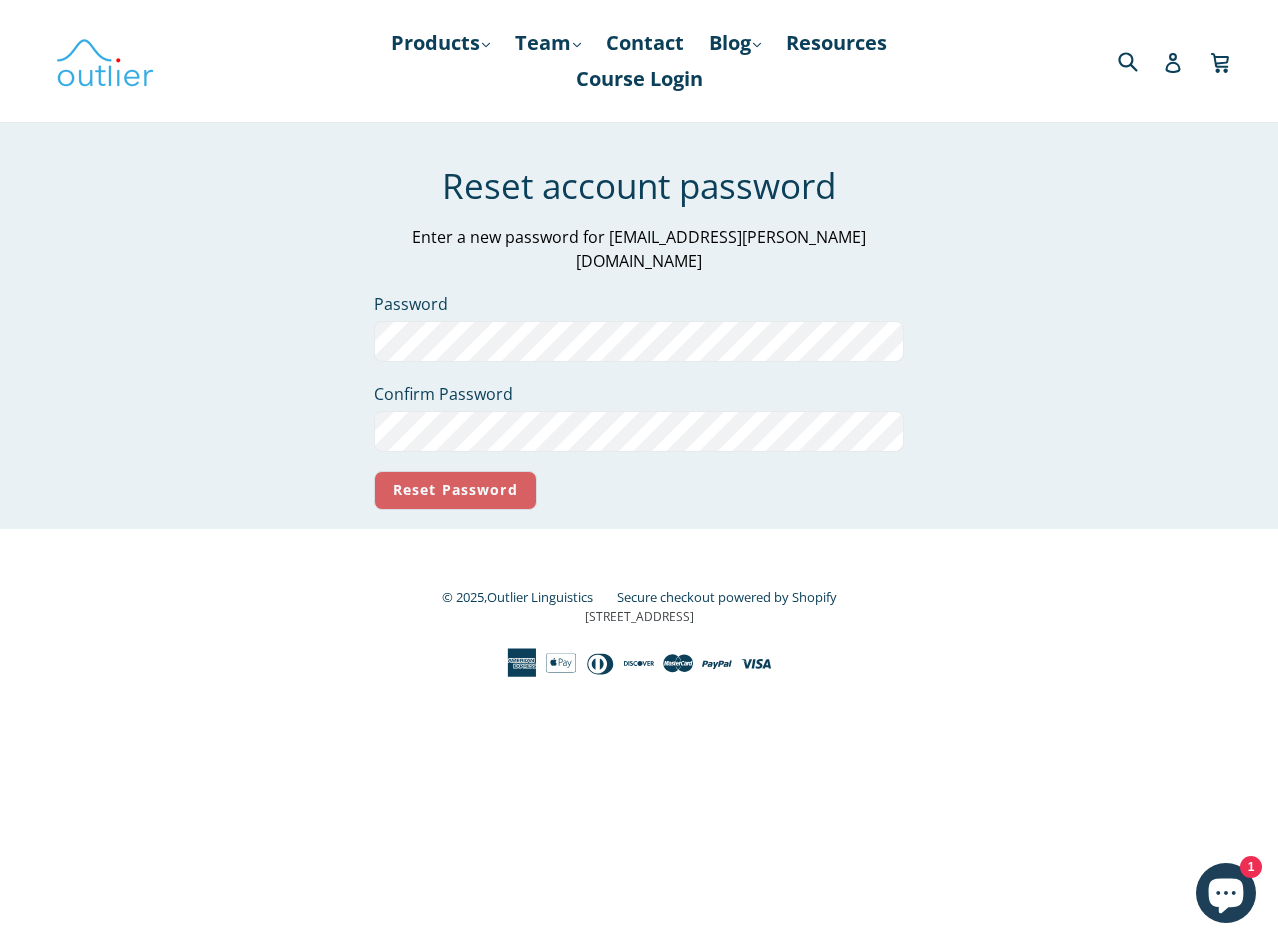 click on "Reset Password" at bounding box center (455, 490) 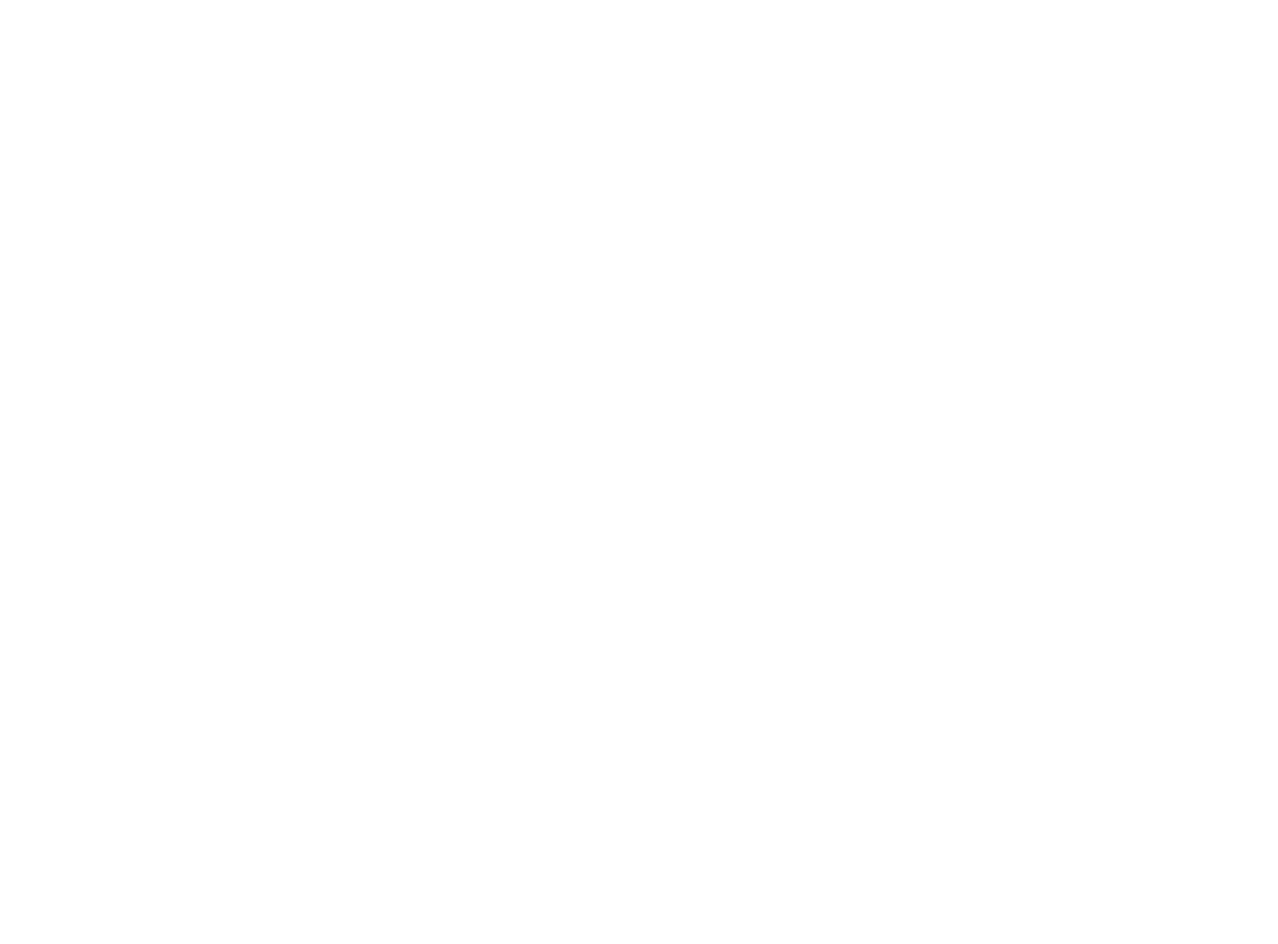 scroll, scrollTop: 0, scrollLeft: 0, axis: both 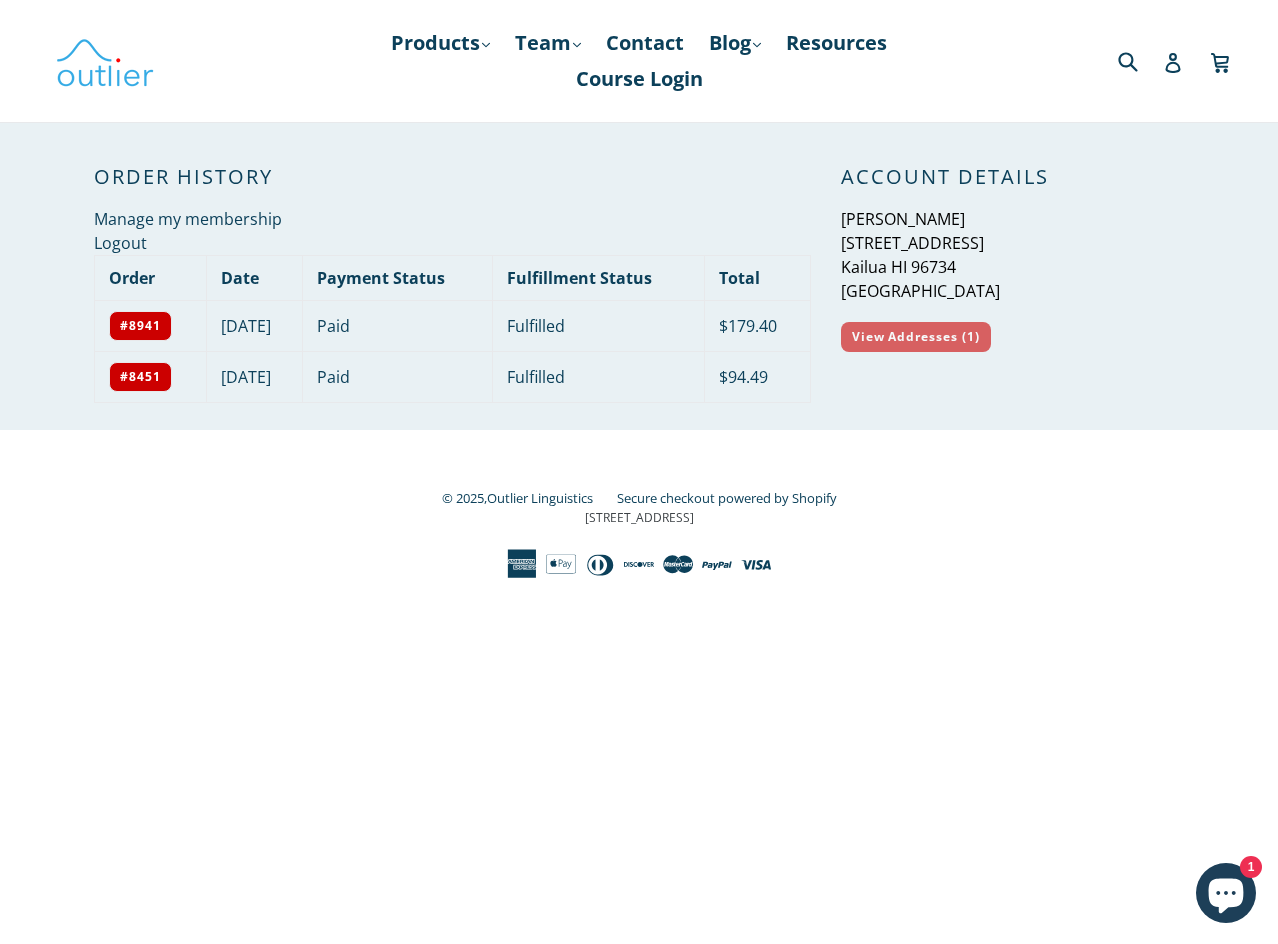 click on "View Addresses (1)" at bounding box center (916, 337) 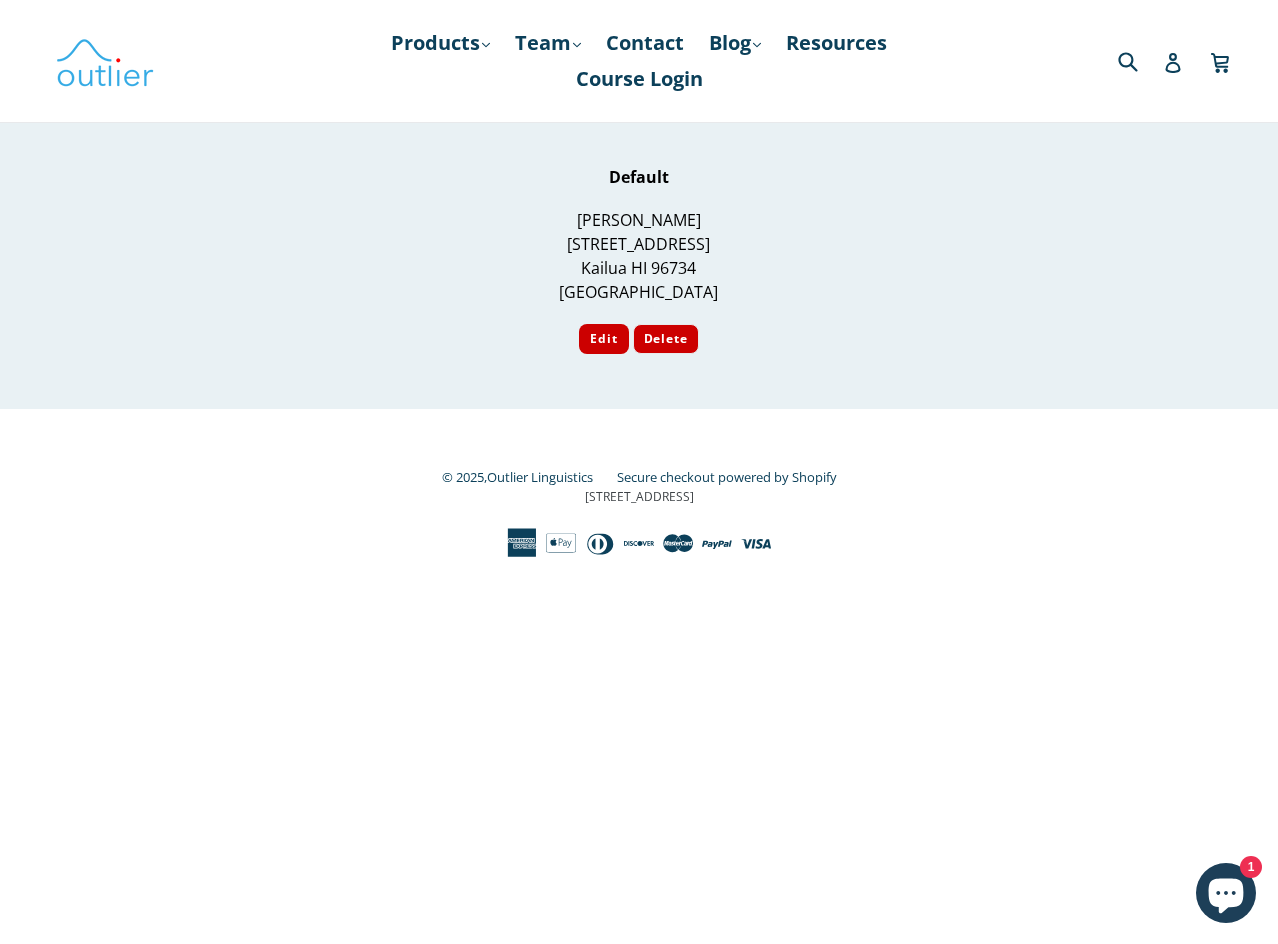 scroll, scrollTop: 0, scrollLeft: 0, axis: both 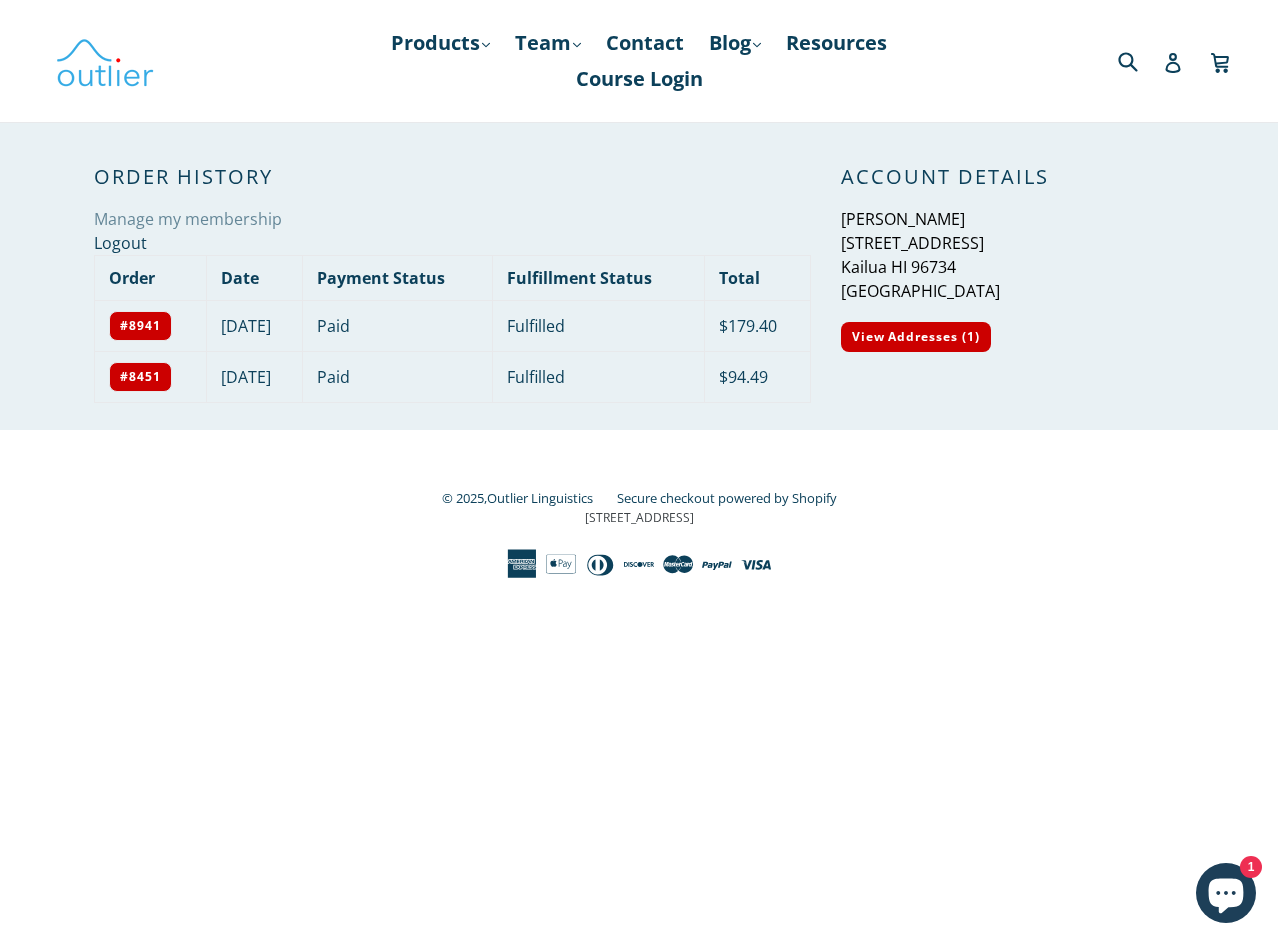 click on "Manage my membership" at bounding box center [188, 219] 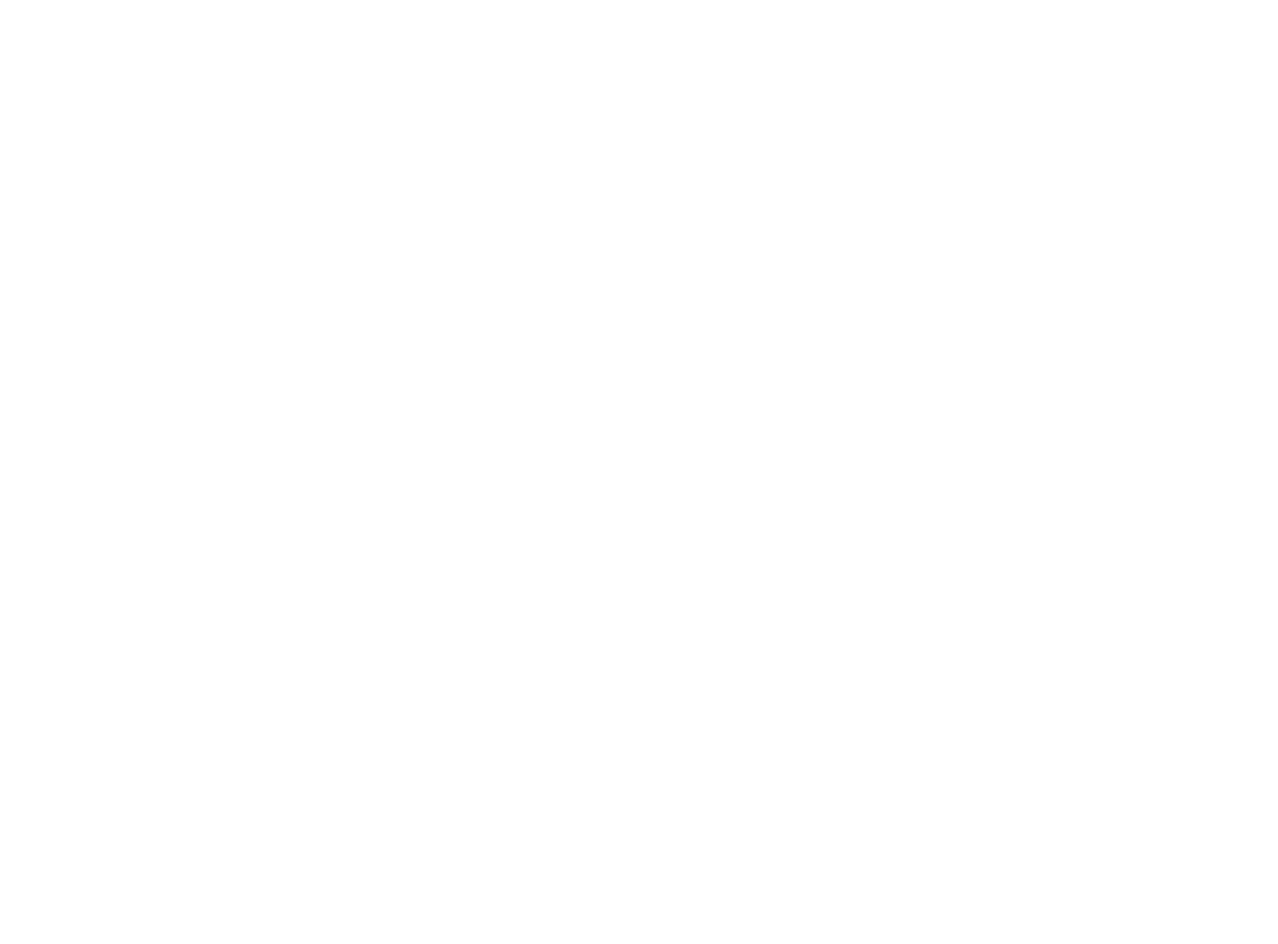 scroll, scrollTop: 0, scrollLeft: 0, axis: both 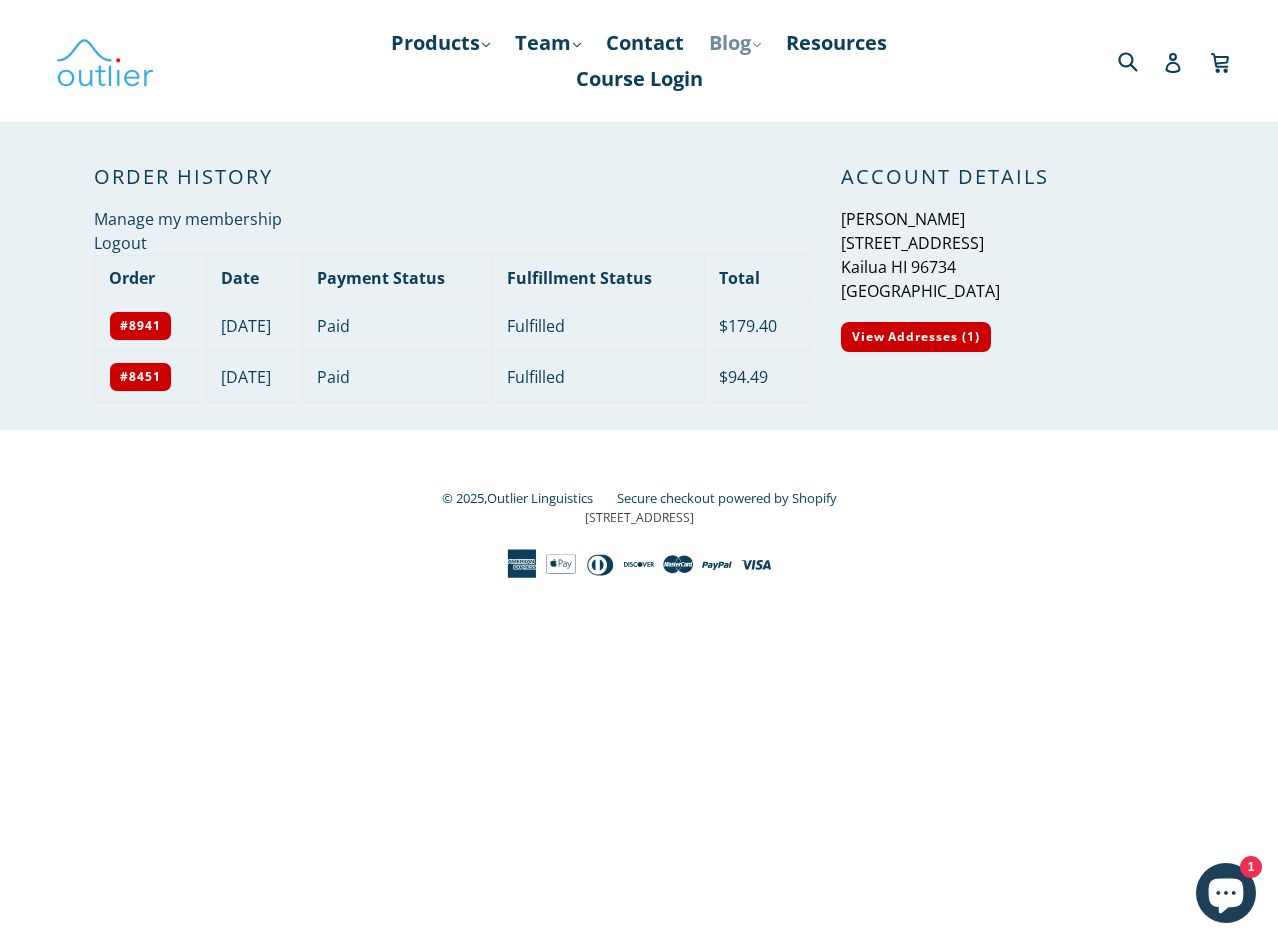 click on "Blog
.cls-1{fill:#231f20}
expand" at bounding box center [735, 43] 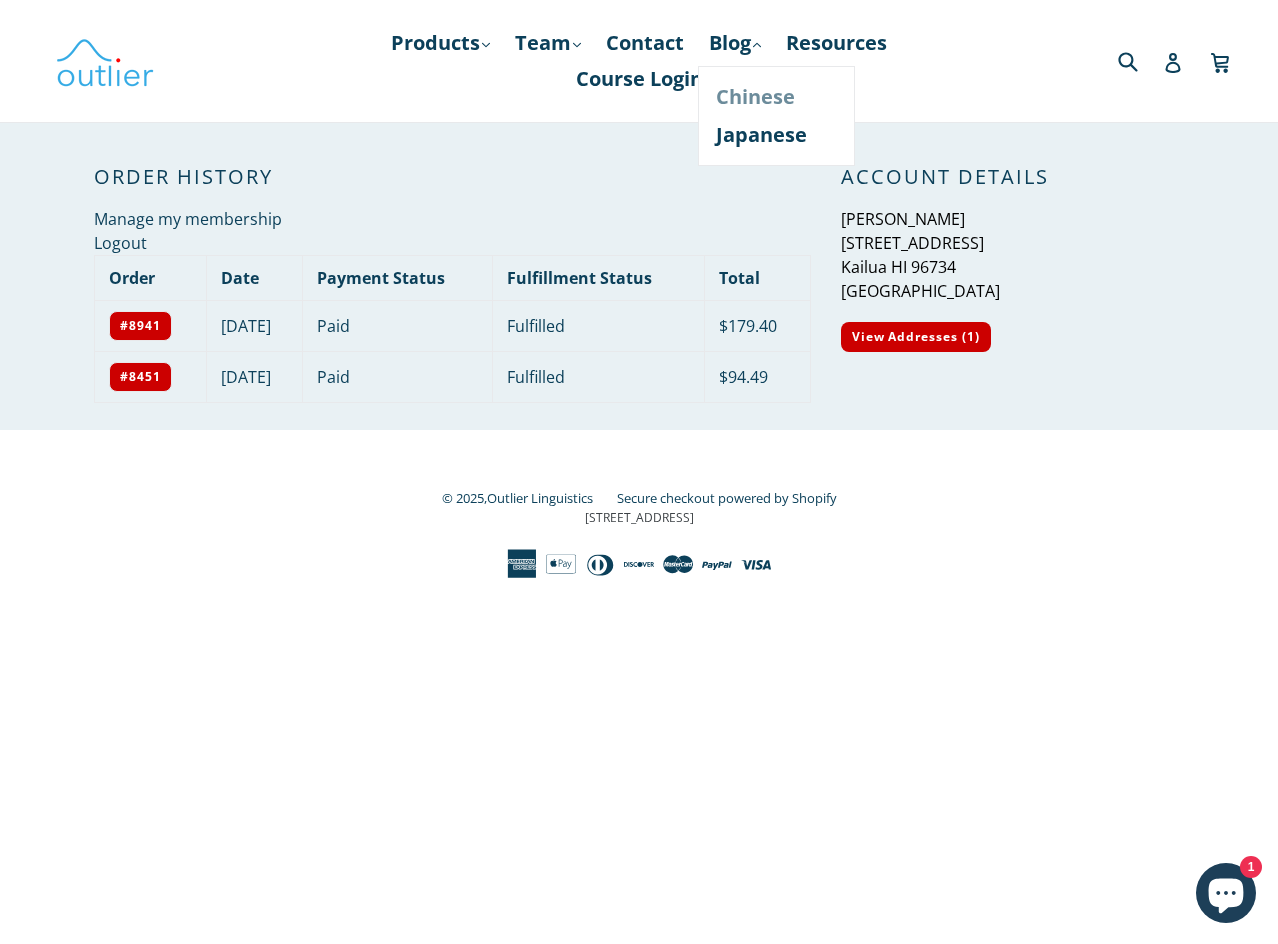 click on "Chinese" at bounding box center (776, 97) 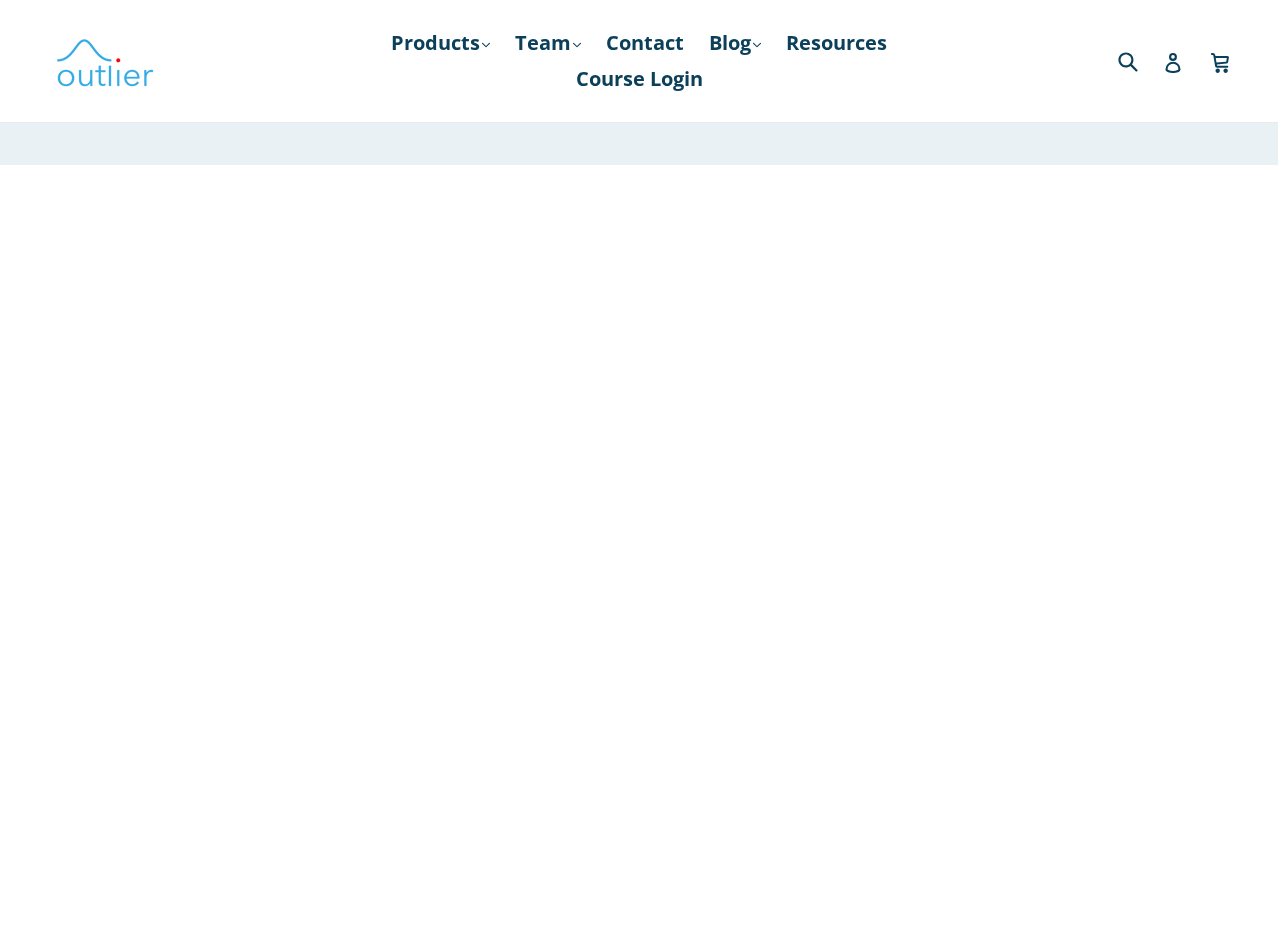 scroll, scrollTop: 0, scrollLeft: 0, axis: both 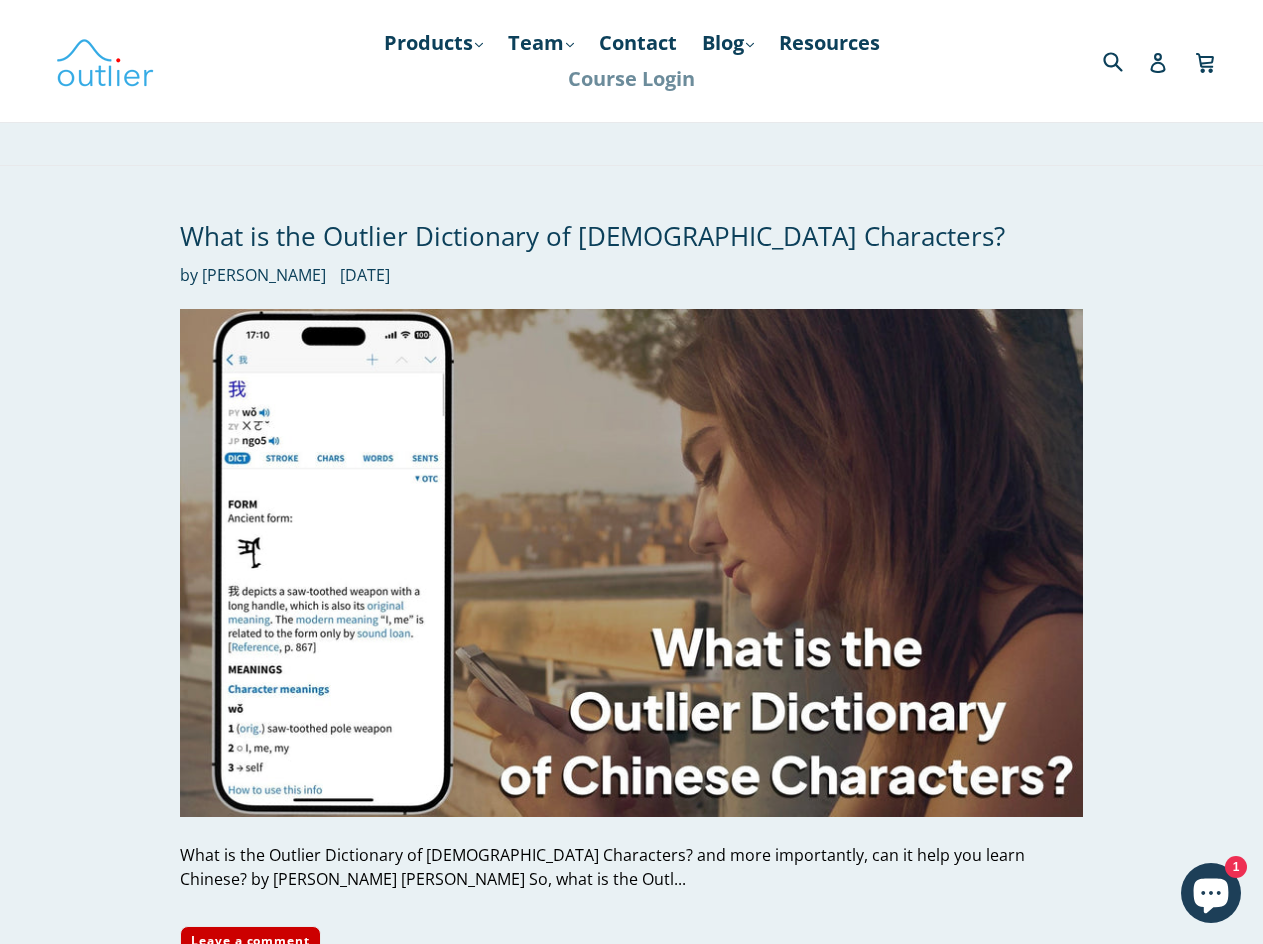 click on "Course Login" at bounding box center (631, 79) 